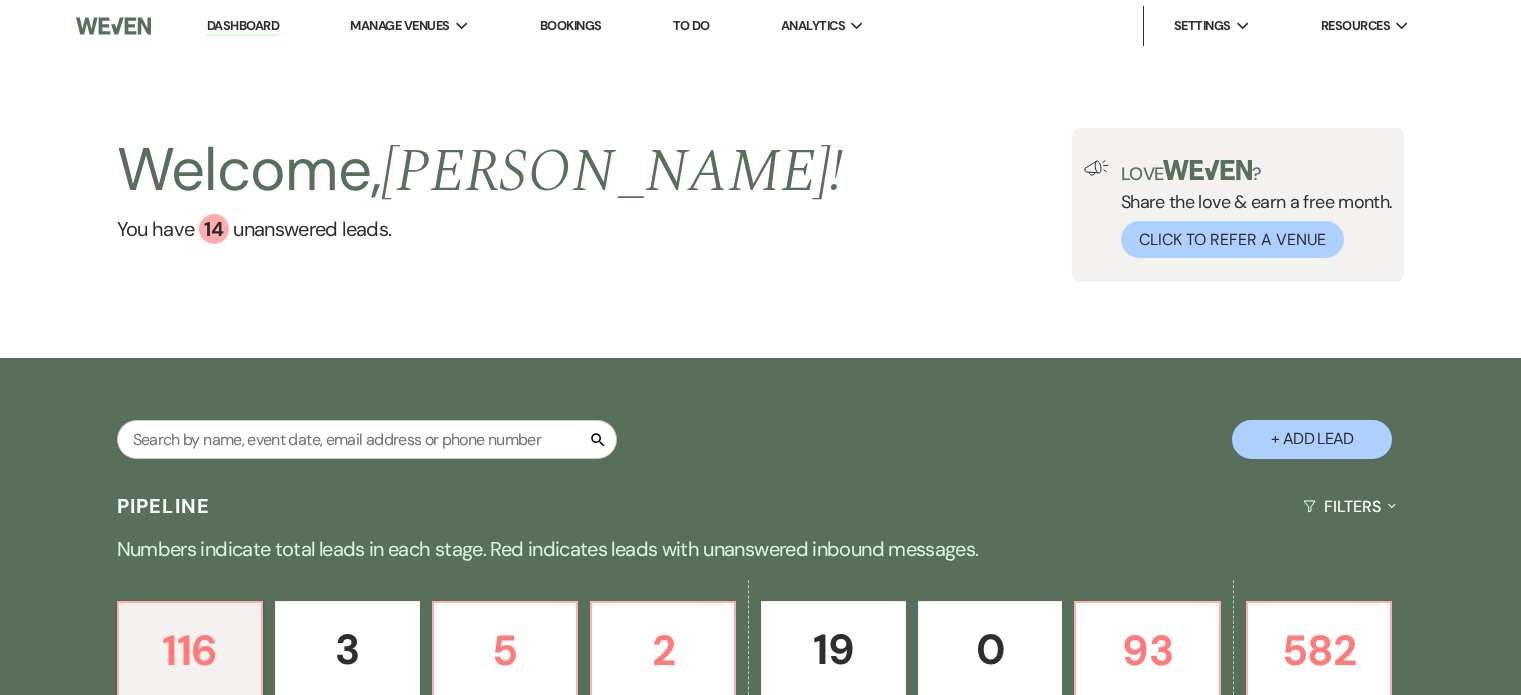scroll, scrollTop: 596, scrollLeft: 0, axis: vertical 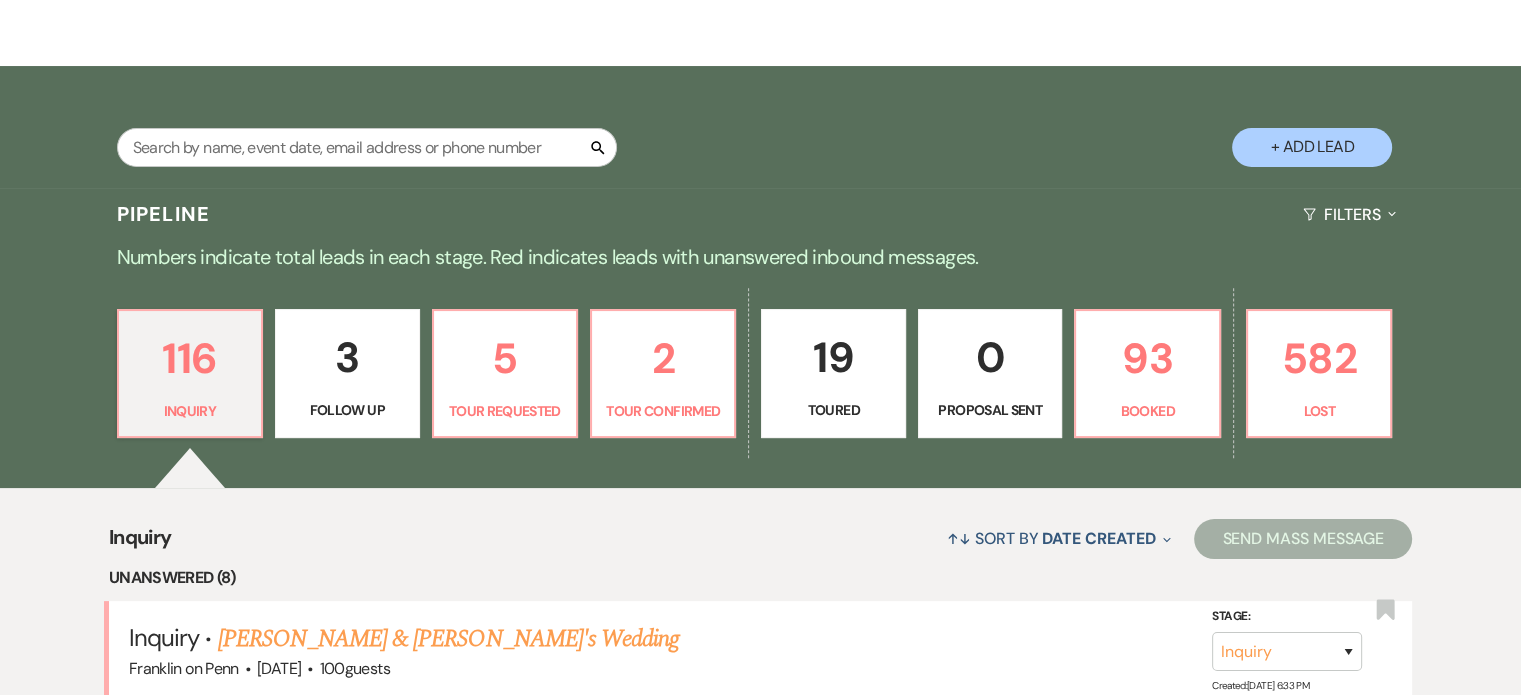 click on "Dashboard Manage Venues   Expand Franklin on Penn Bookings To Do Analytics   Expand Franklin on Penn Settings   Expand Host Profile Payment Settings Change Password Log Out Resources   Expand Lead Form/Badge Resource Library     Contact Weven Welcome,  [PERSON_NAME] ! You have   14   unanswered lead s . Love   ?
Share the love & earn a free month.     Click to Refer a Venue Search + Add Lead Pipeline Filters Expand Numbers indicate total leads in each stage. Red indicates leads with unanswered inbound messages. 116 Inquiry 3 Follow Up 5 Tour Requested 2 Tour Confirmed 19 Toured 0 Proposal Sent 93 Booked 582 Lost Inquiry ↑↓ Sort By   Date Created Expand Send Mass Message Unanswered (8) Inquiry · [PERSON_NAME] & [PERSON_NAME]'s Wedding [PERSON_NAME] on Penn · [DATE] · 100  guests Stage: Inquiry Follow Up Tour Requested Tour Confirmed Toured Proposal Sent Booked Lost Created:  [DATE] 6:33 PM Bookmark Inquiry · [PERSON_NAME] & [PERSON_NAME]'s Wedding [PERSON_NAME] on Penn · [DATE] · 100  guests Stage: Lost" at bounding box center (760, 6745) 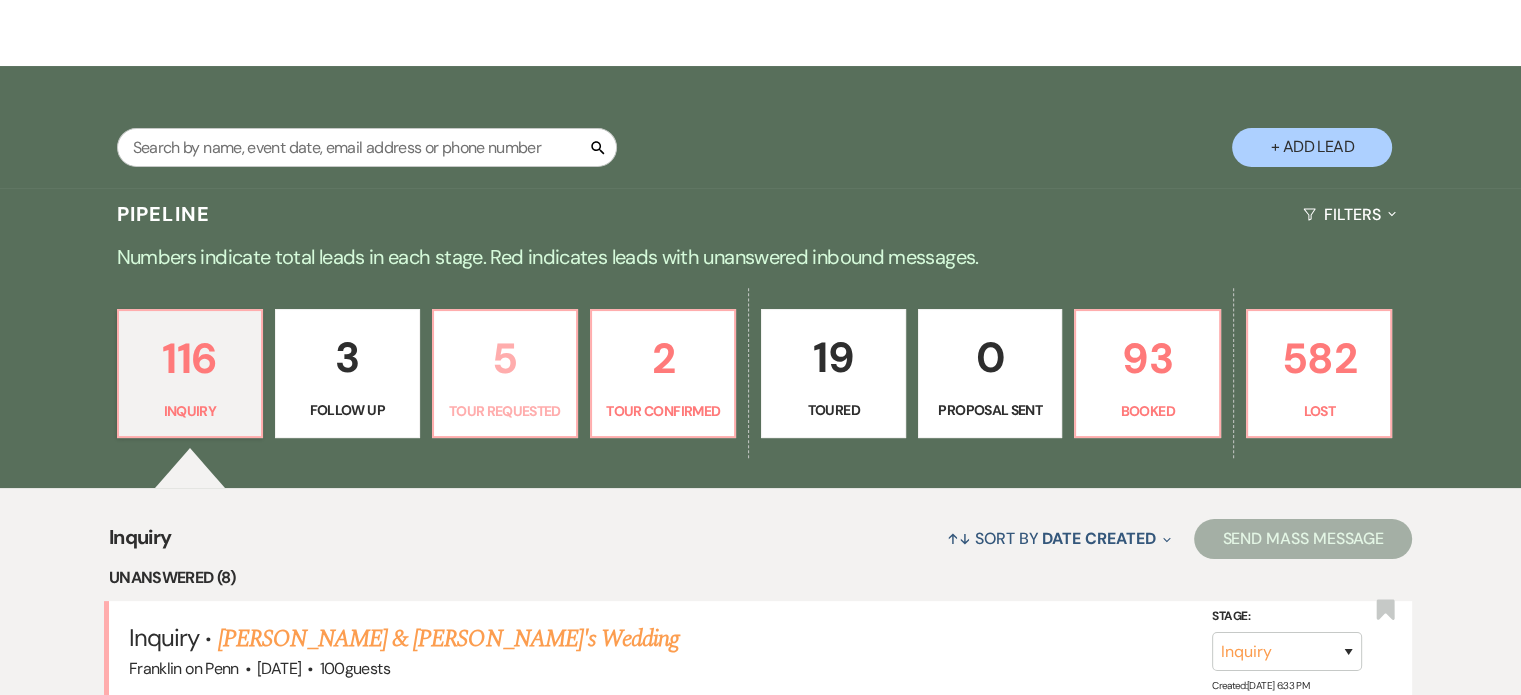 click on "5 Tour Requested" at bounding box center (505, 374) 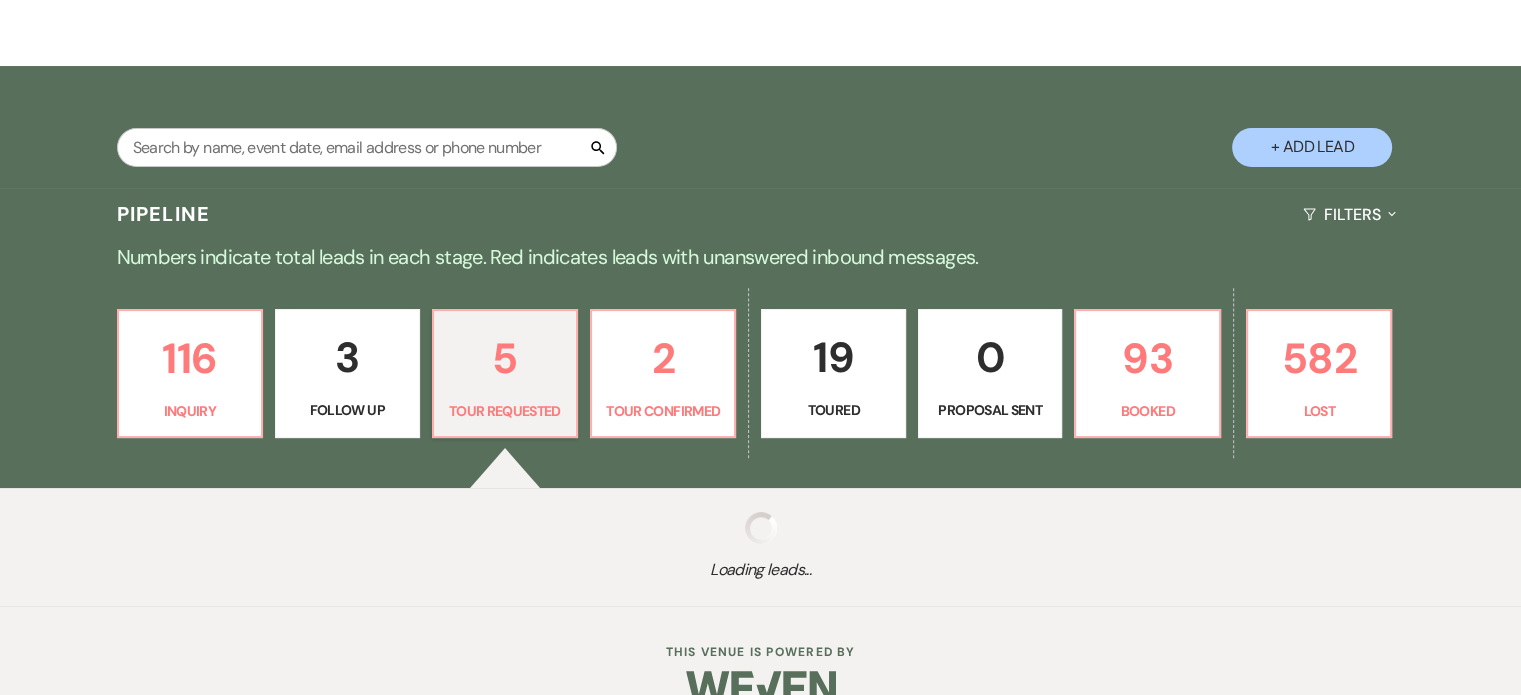 select on "2" 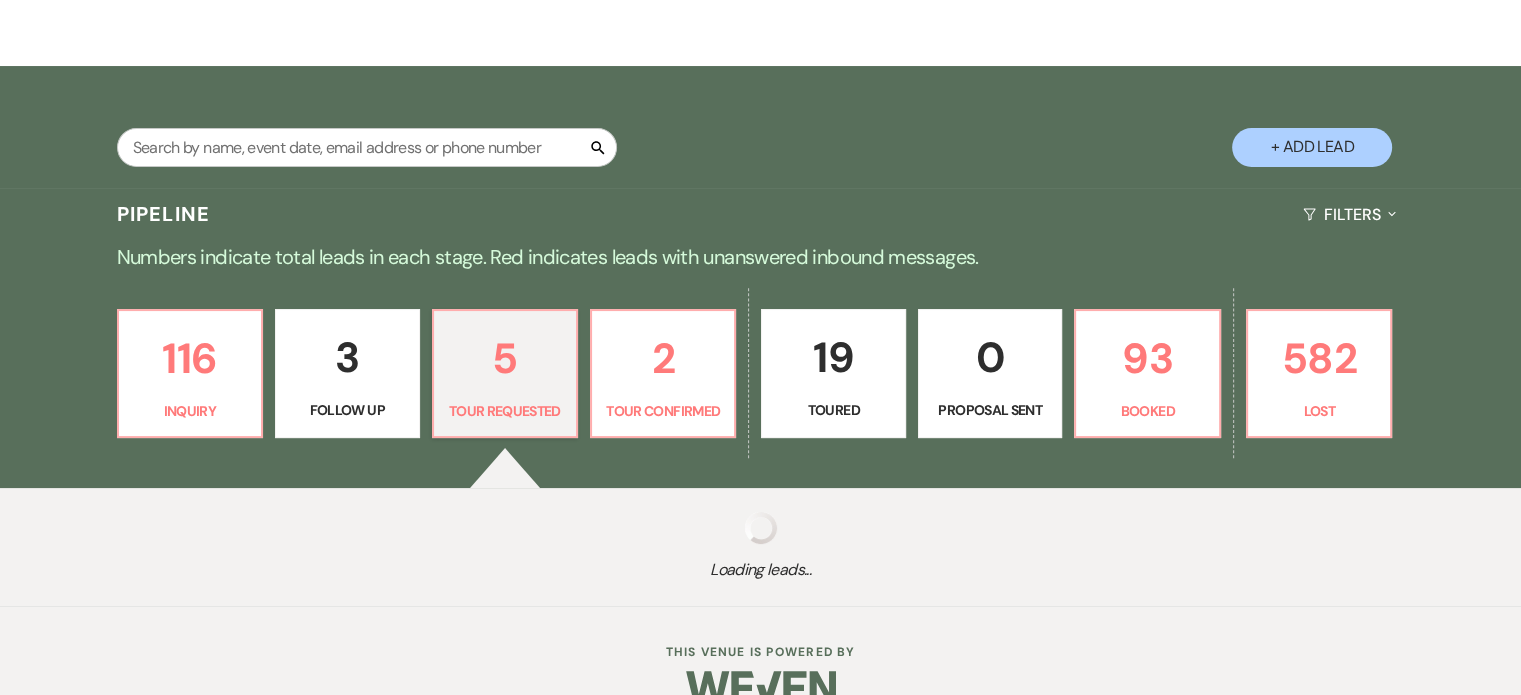 select on "2" 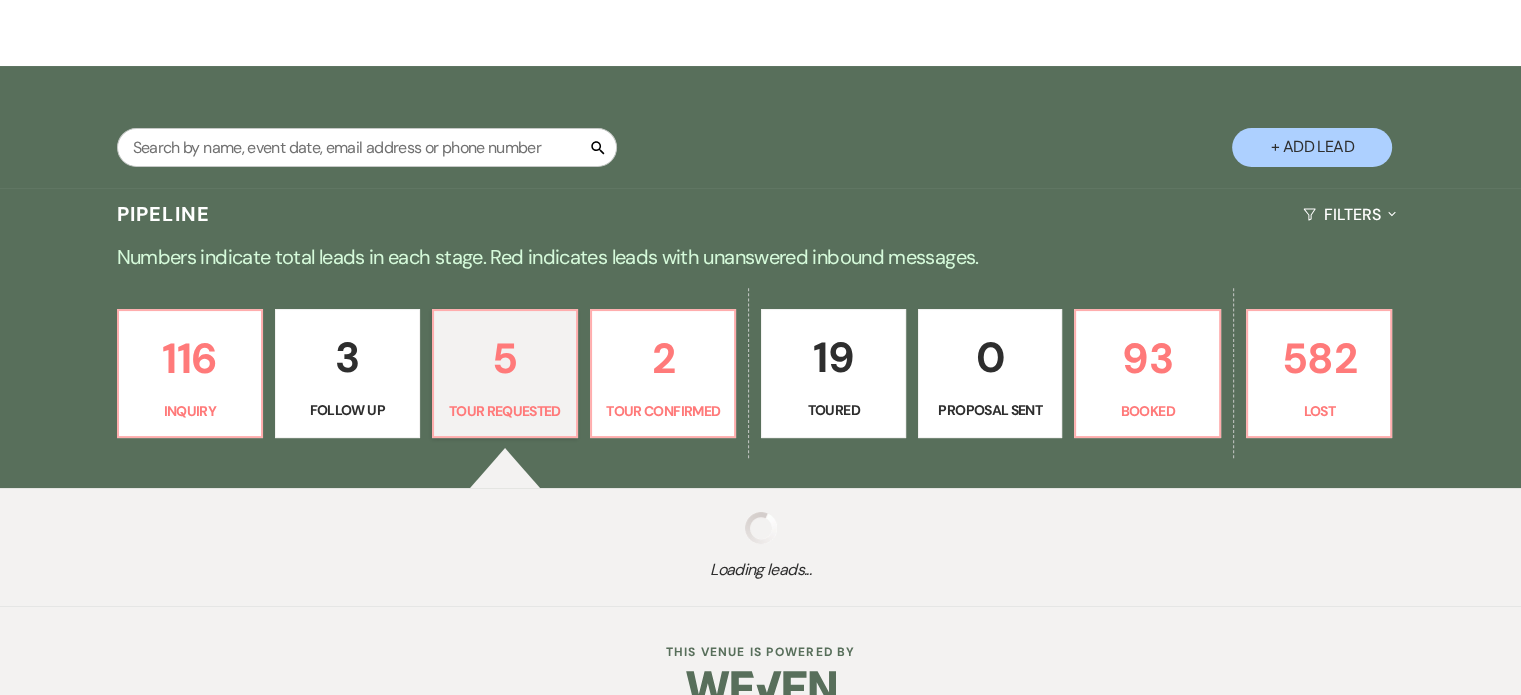 select on "2" 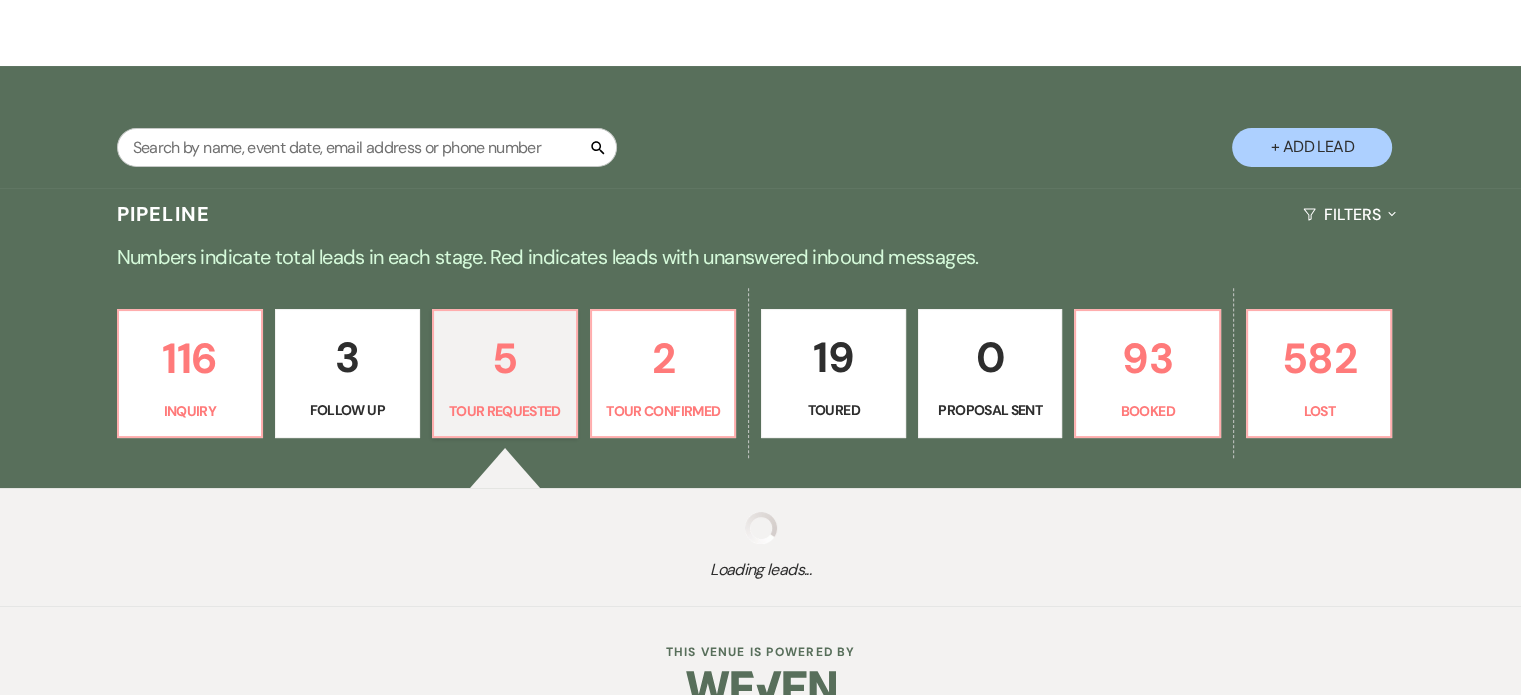 select on "2" 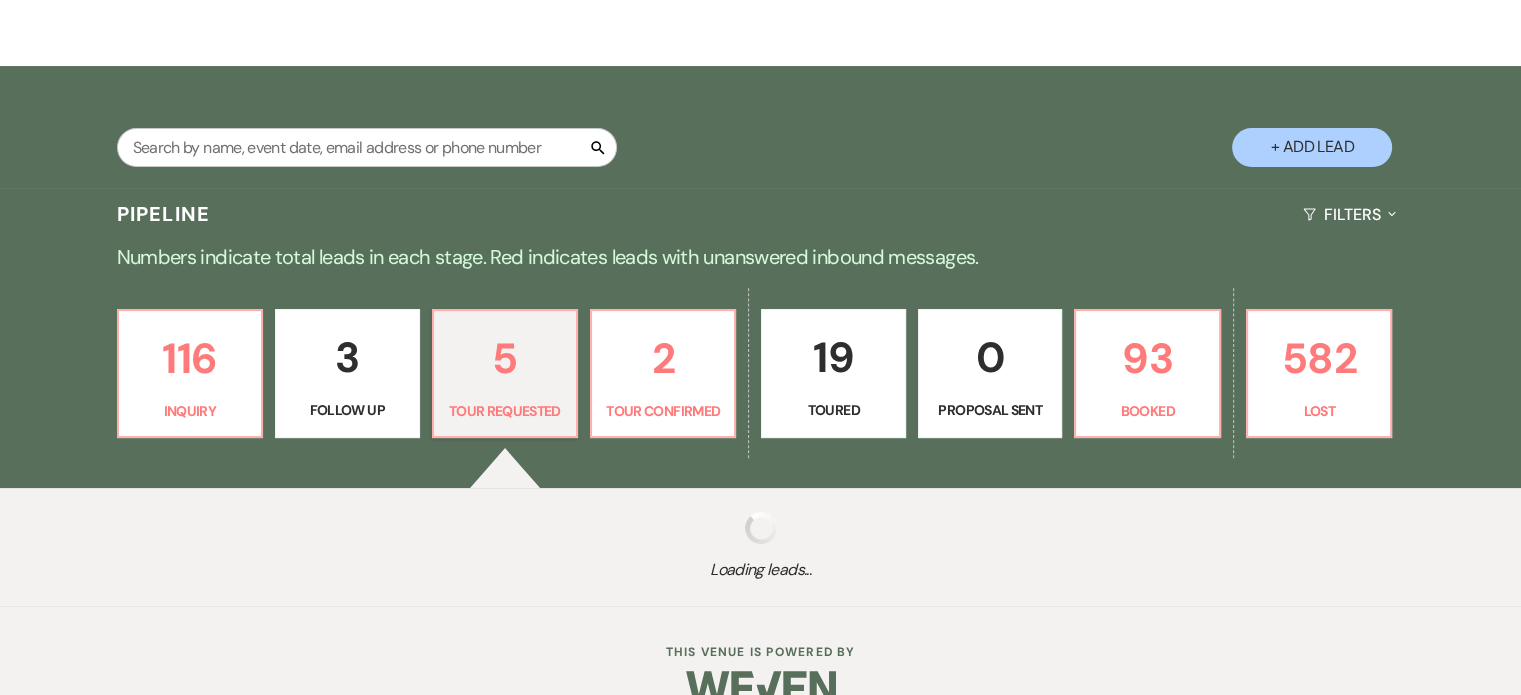 select on "2" 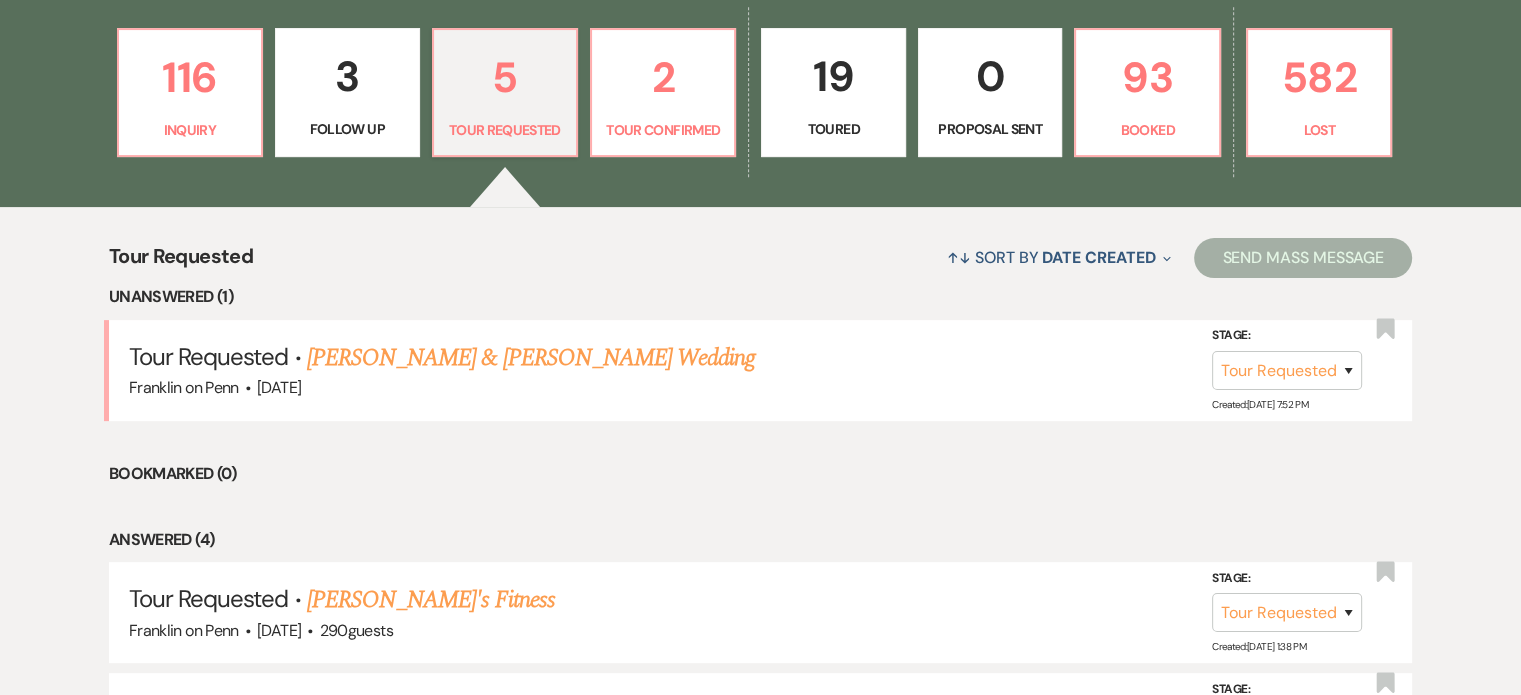 scroll, scrollTop: 506, scrollLeft: 0, axis: vertical 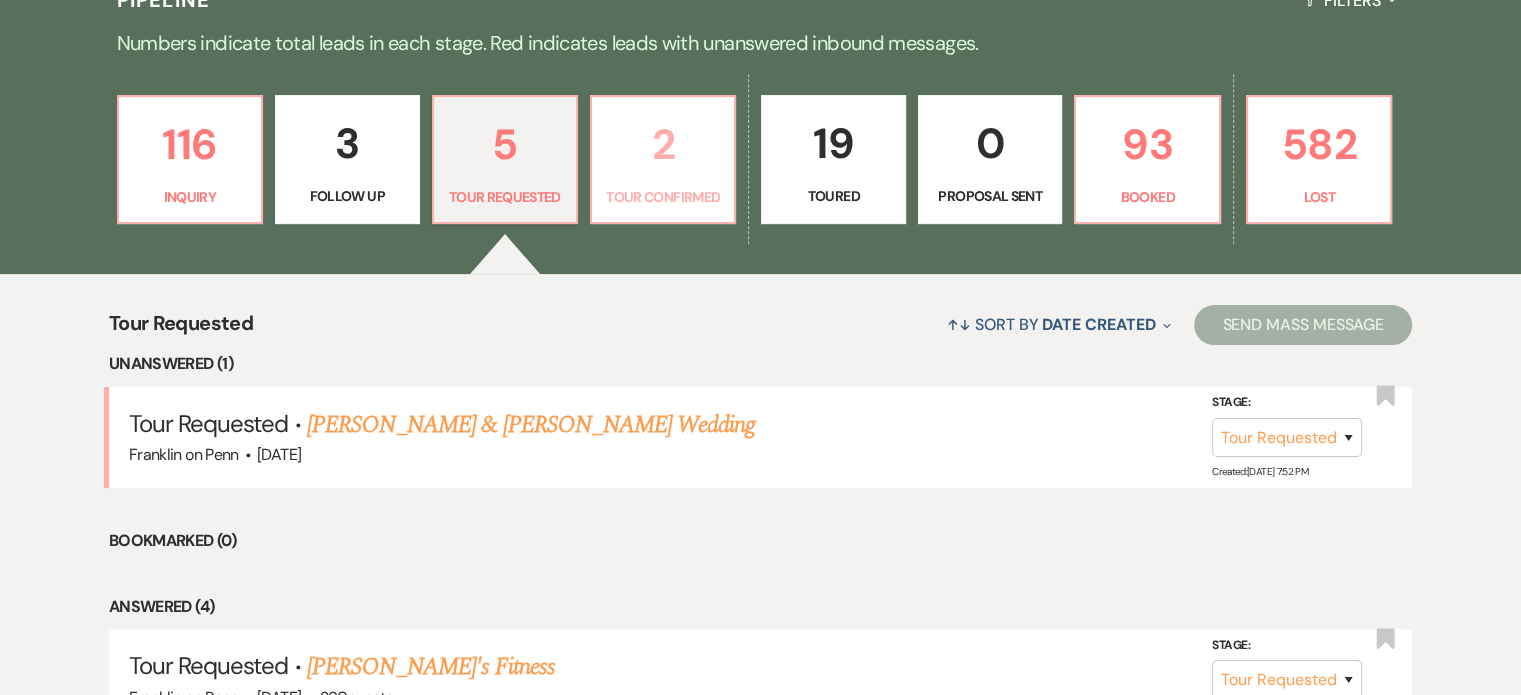 click on "2" at bounding box center (663, 144) 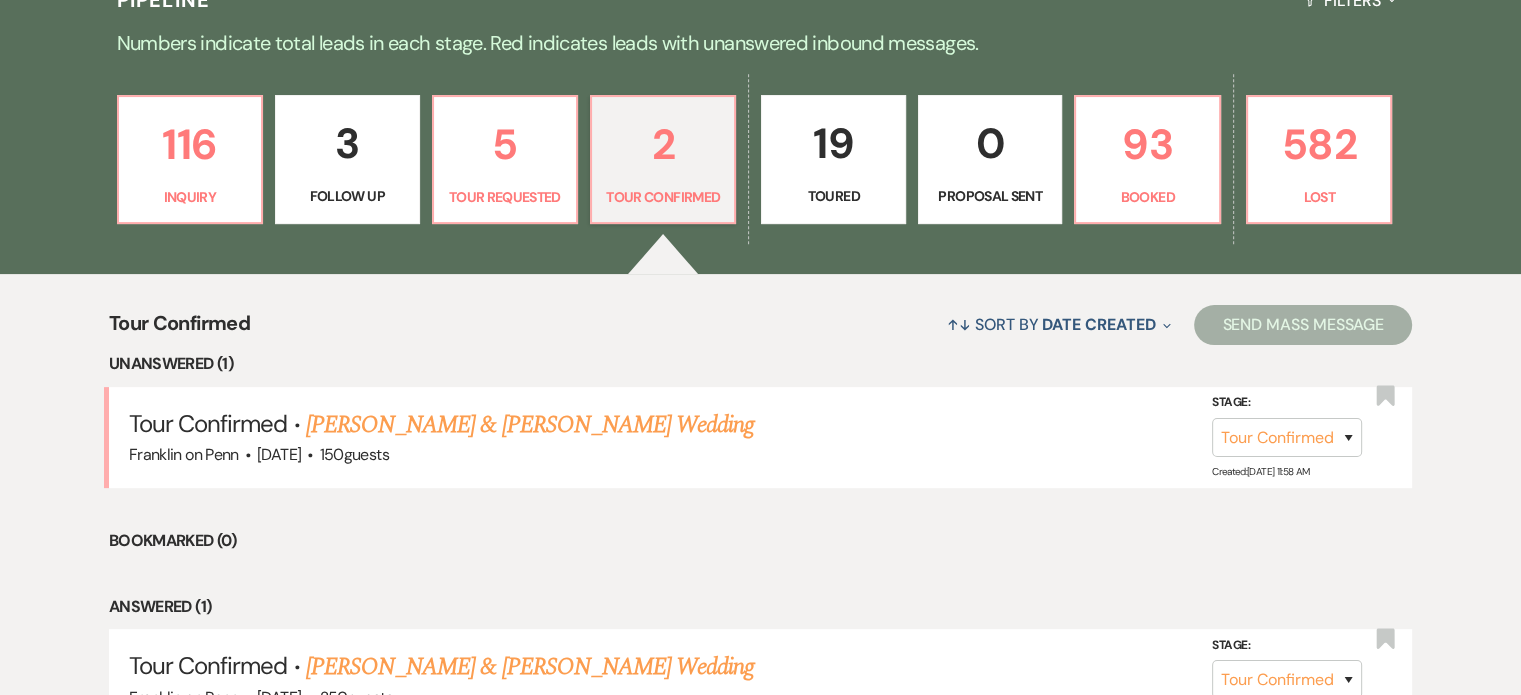 click on "19" at bounding box center (833, 143) 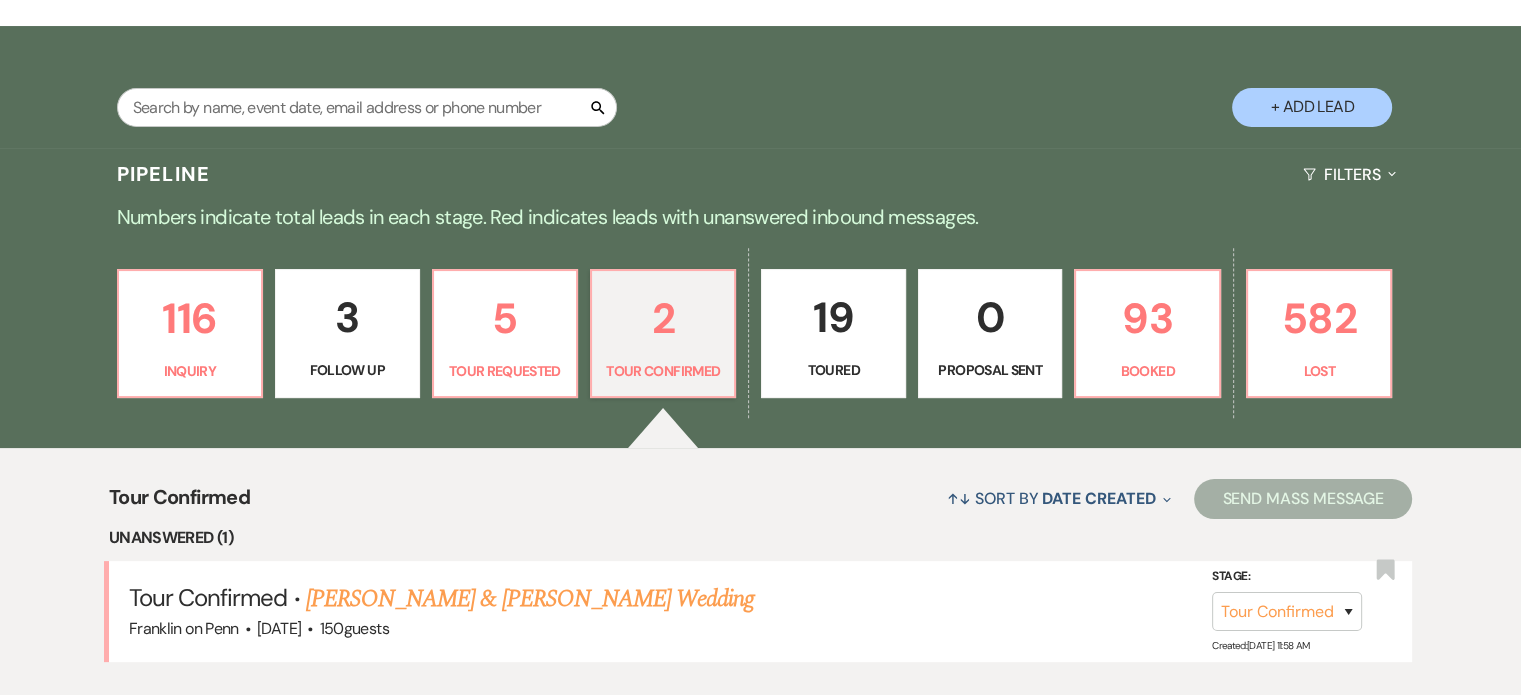 select on "5" 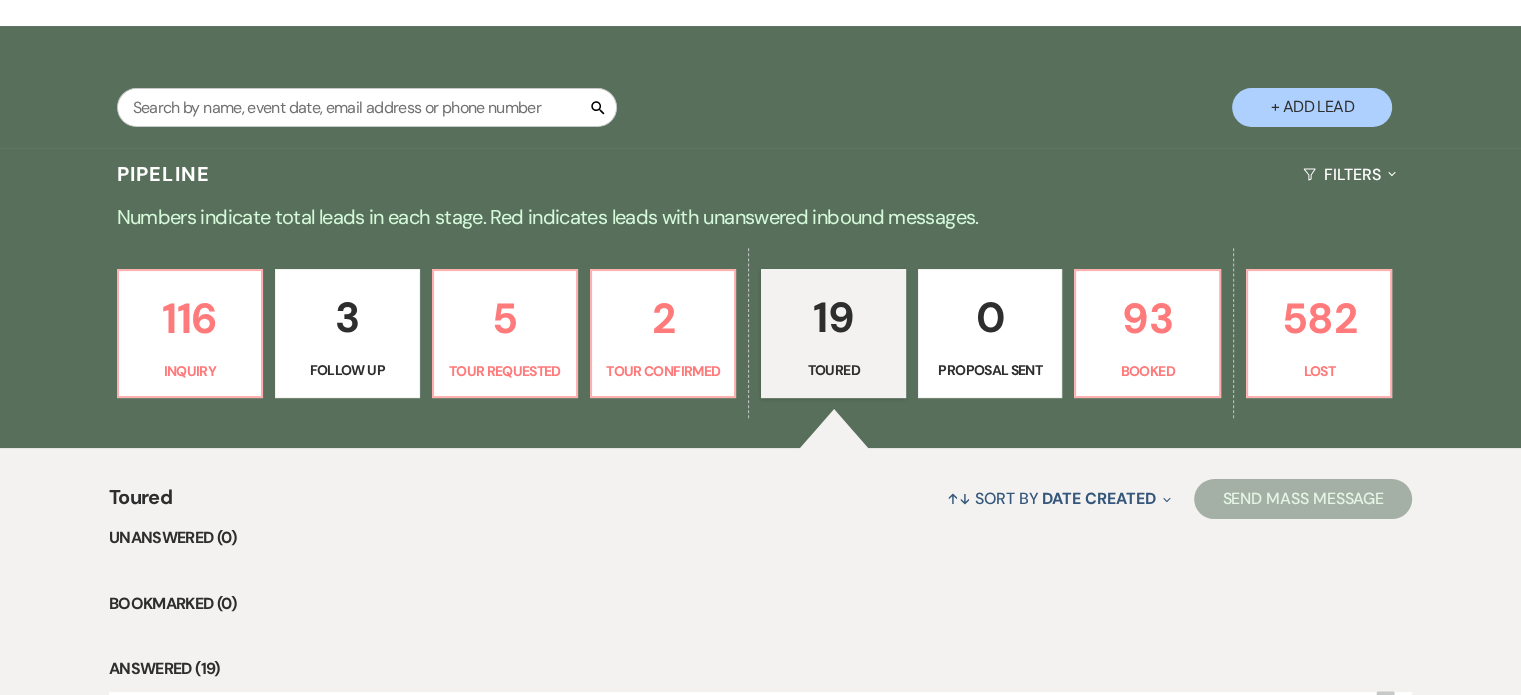 scroll, scrollTop: 506, scrollLeft: 0, axis: vertical 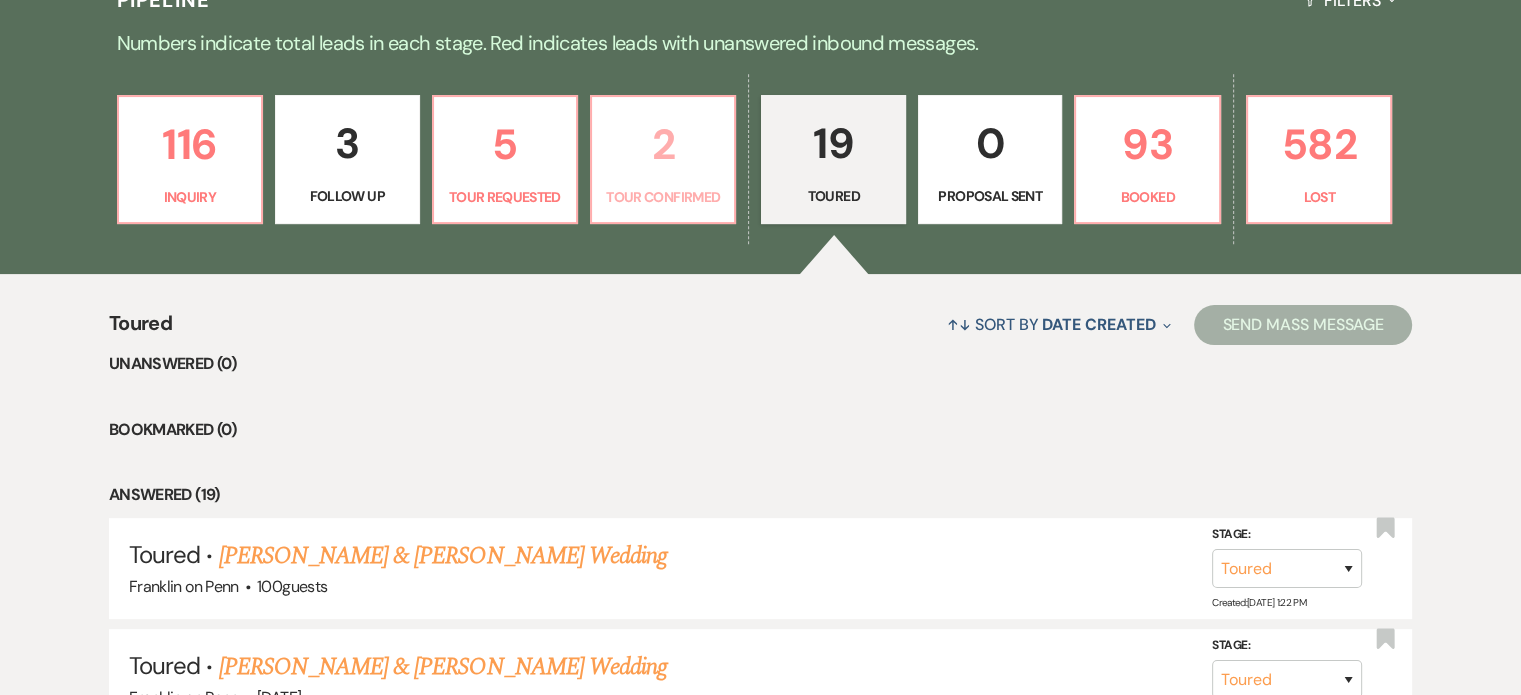 click on "2" at bounding box center (663, 144) 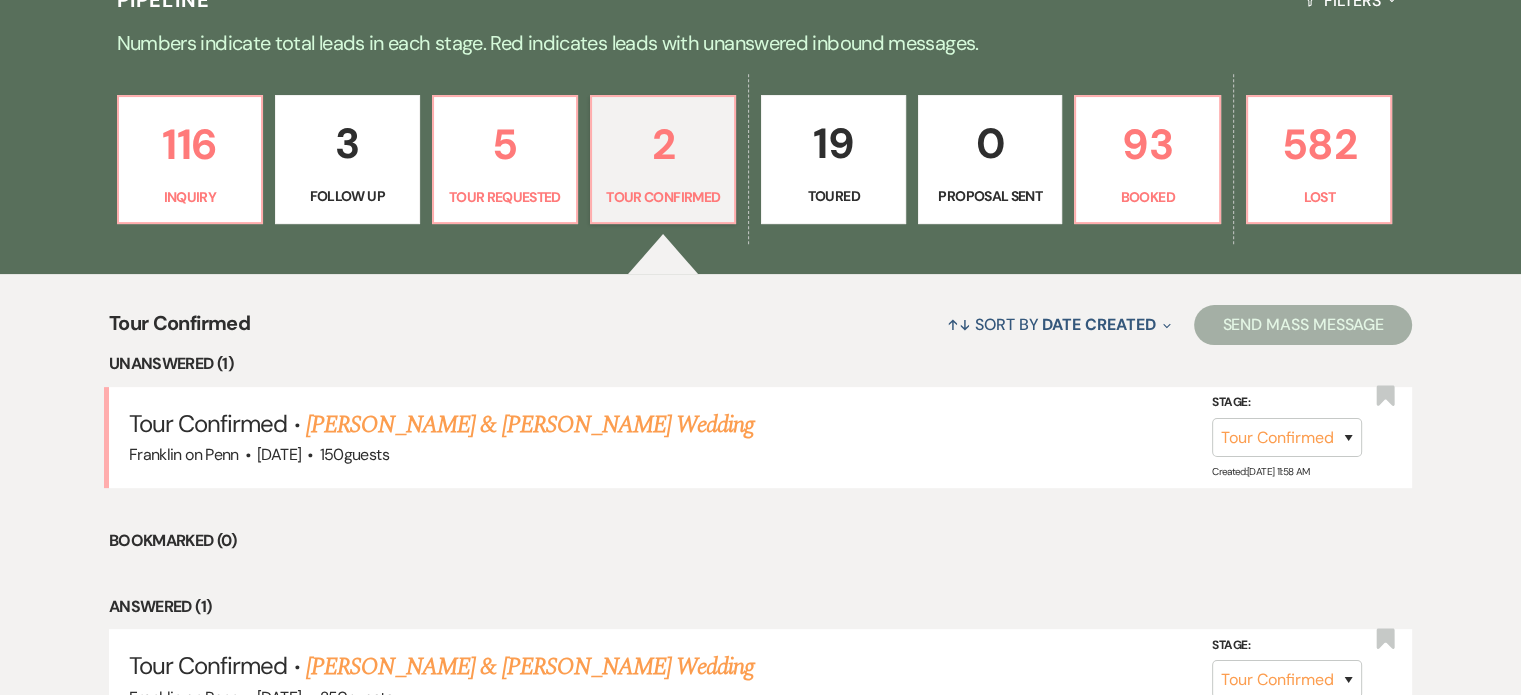 click on "19" at bounding box center [833, 143] 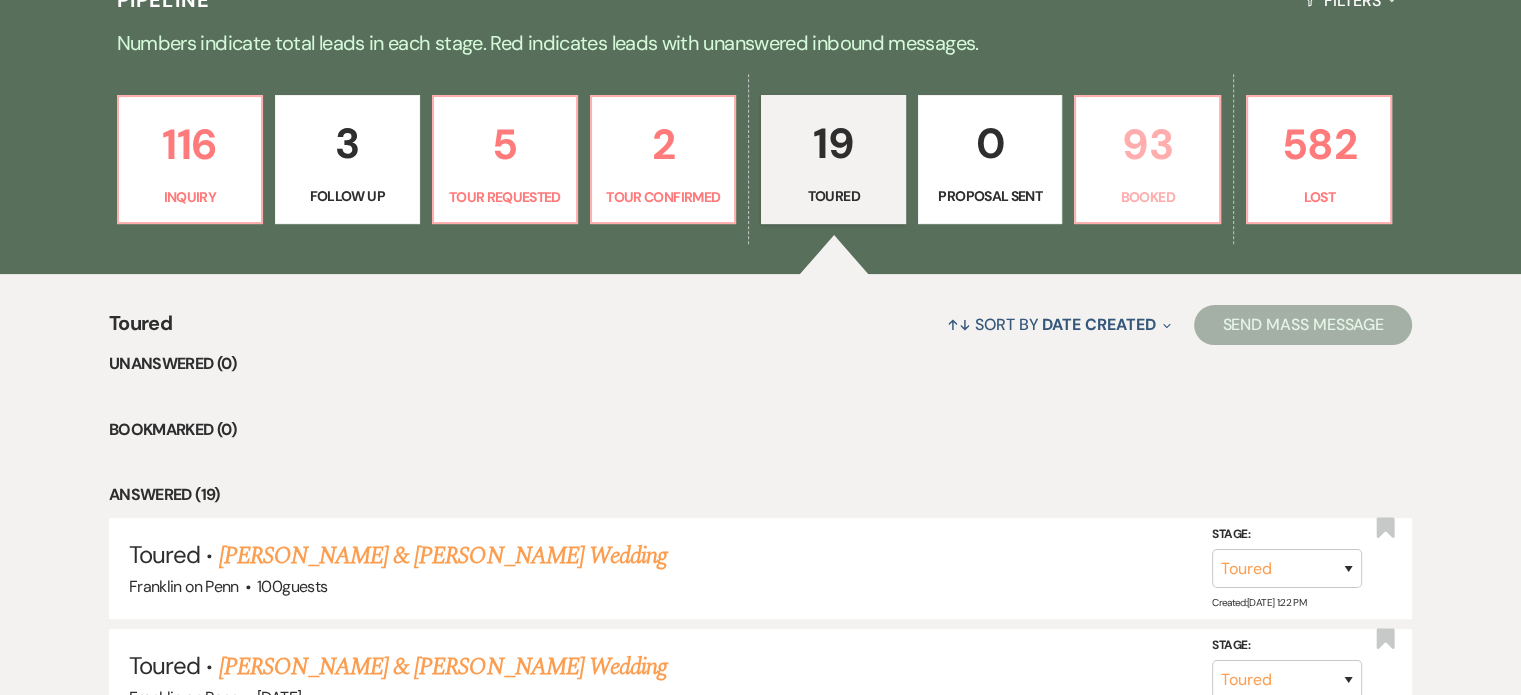 click on "93" at bounding box center [1147, 144] 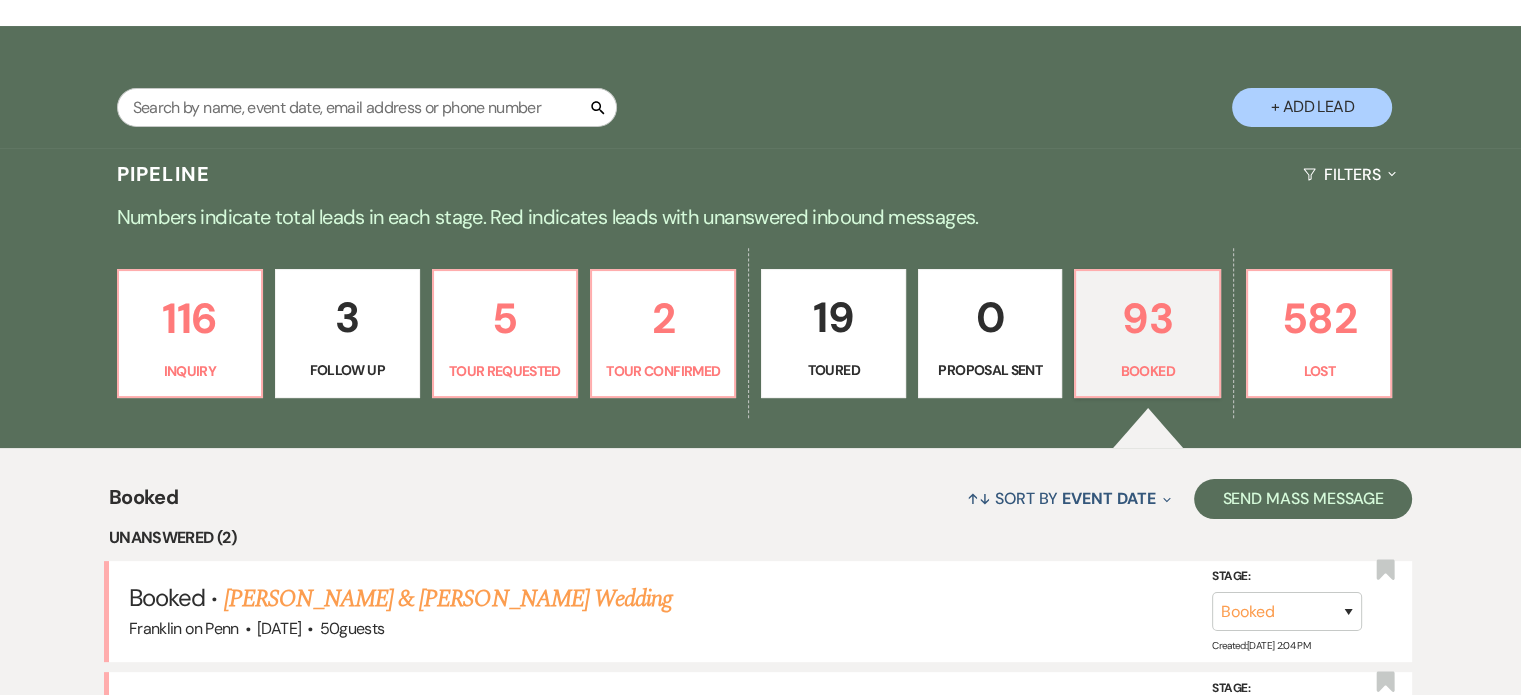 scroll, scrollTop: 506, scrollLeft: 0, axis: vertical 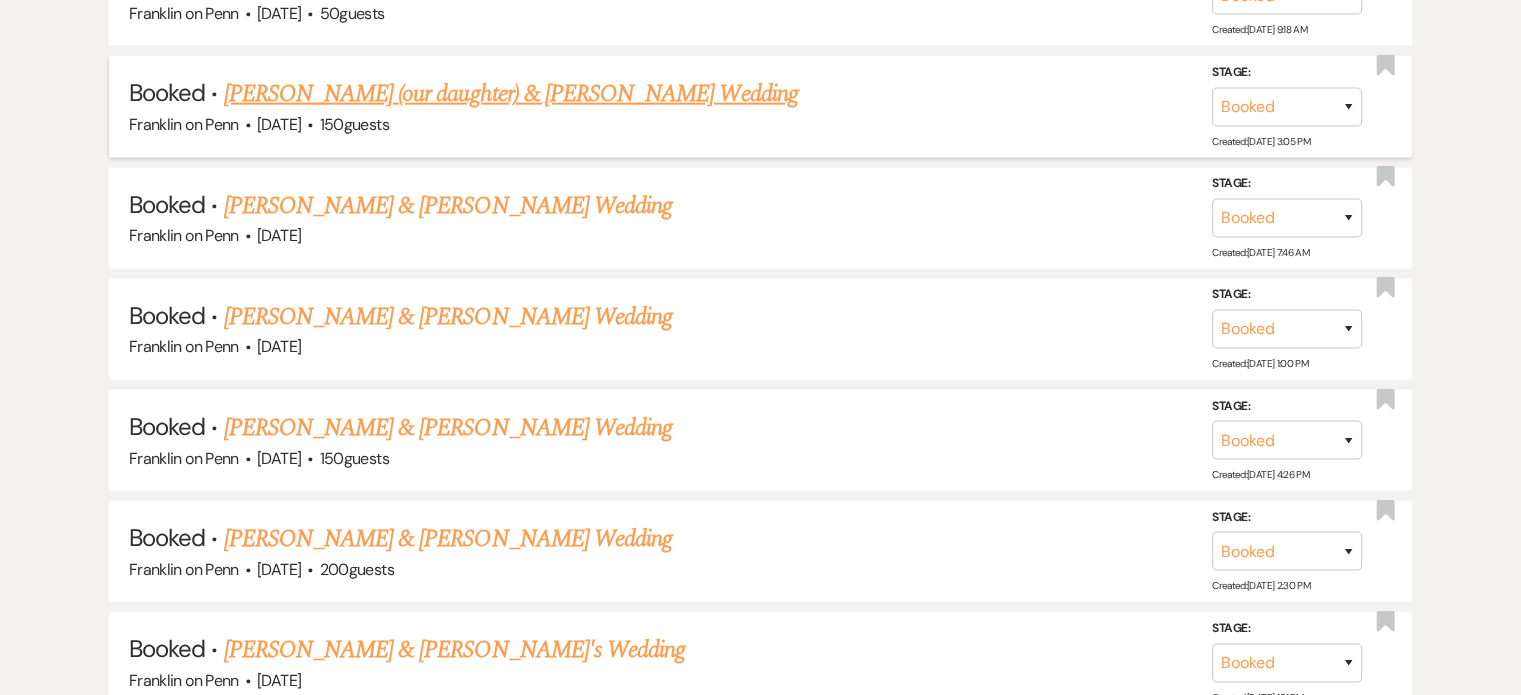 click on "[PERSON_NAME] (our daughter) & [PERSON_NAME] Wedding" at bounding box center (511, 94) 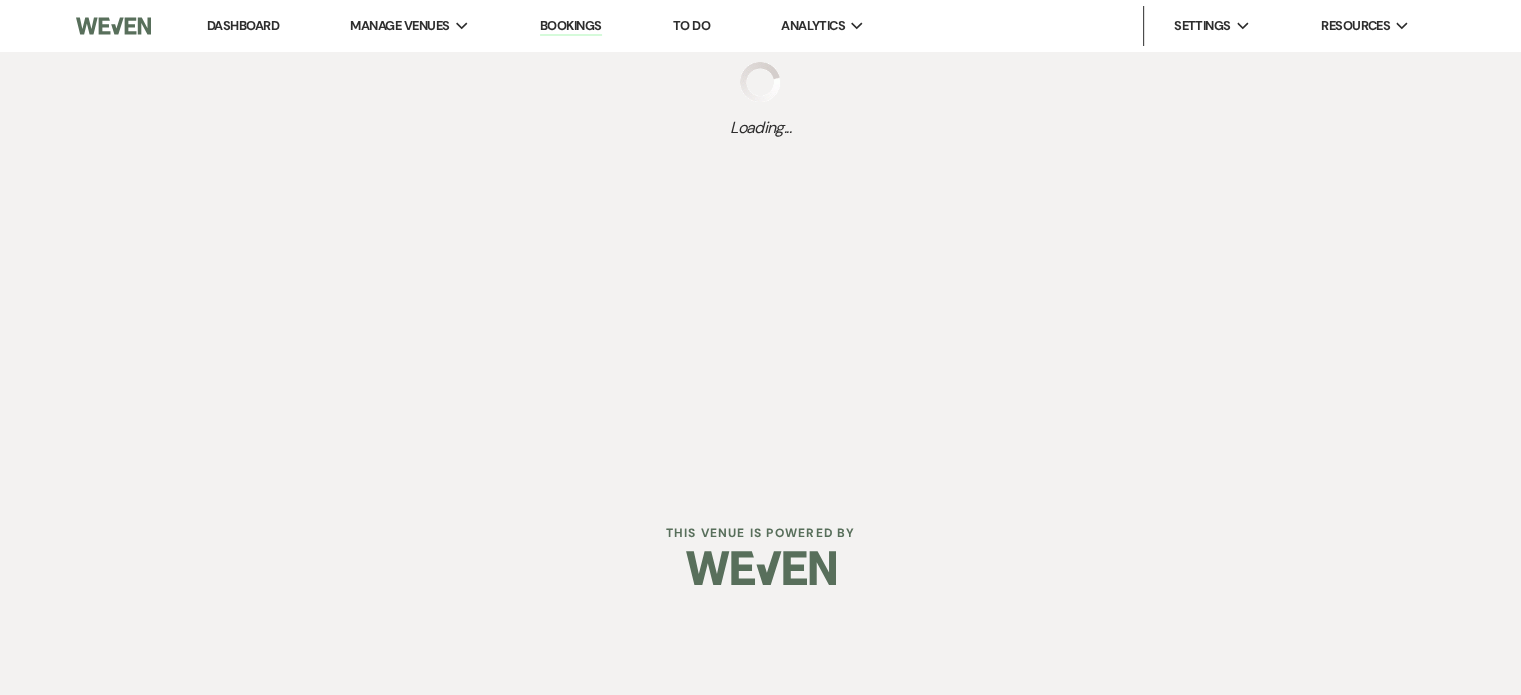 scroll, scrollTop: 0, scrollLeft: 0, axis: both 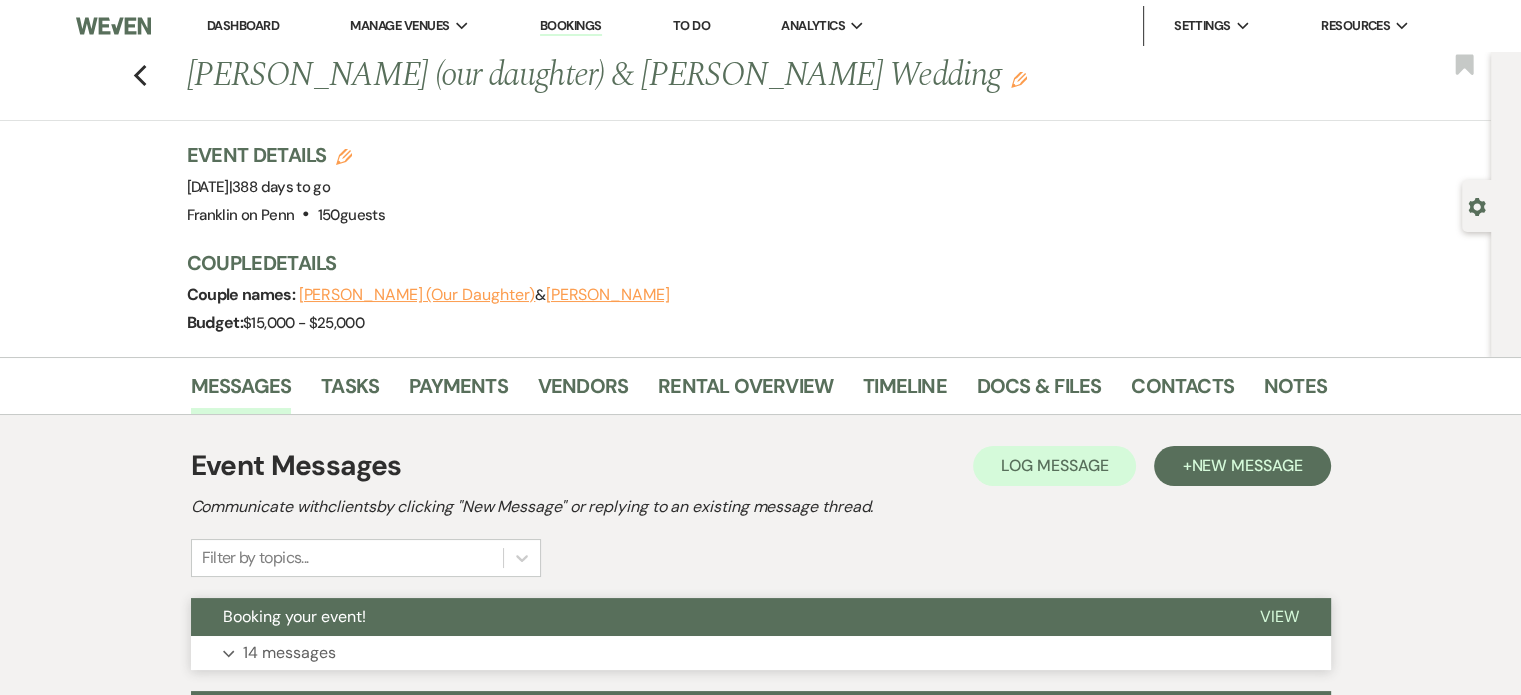 click on "14 messages" at bounding box center [289, 653] 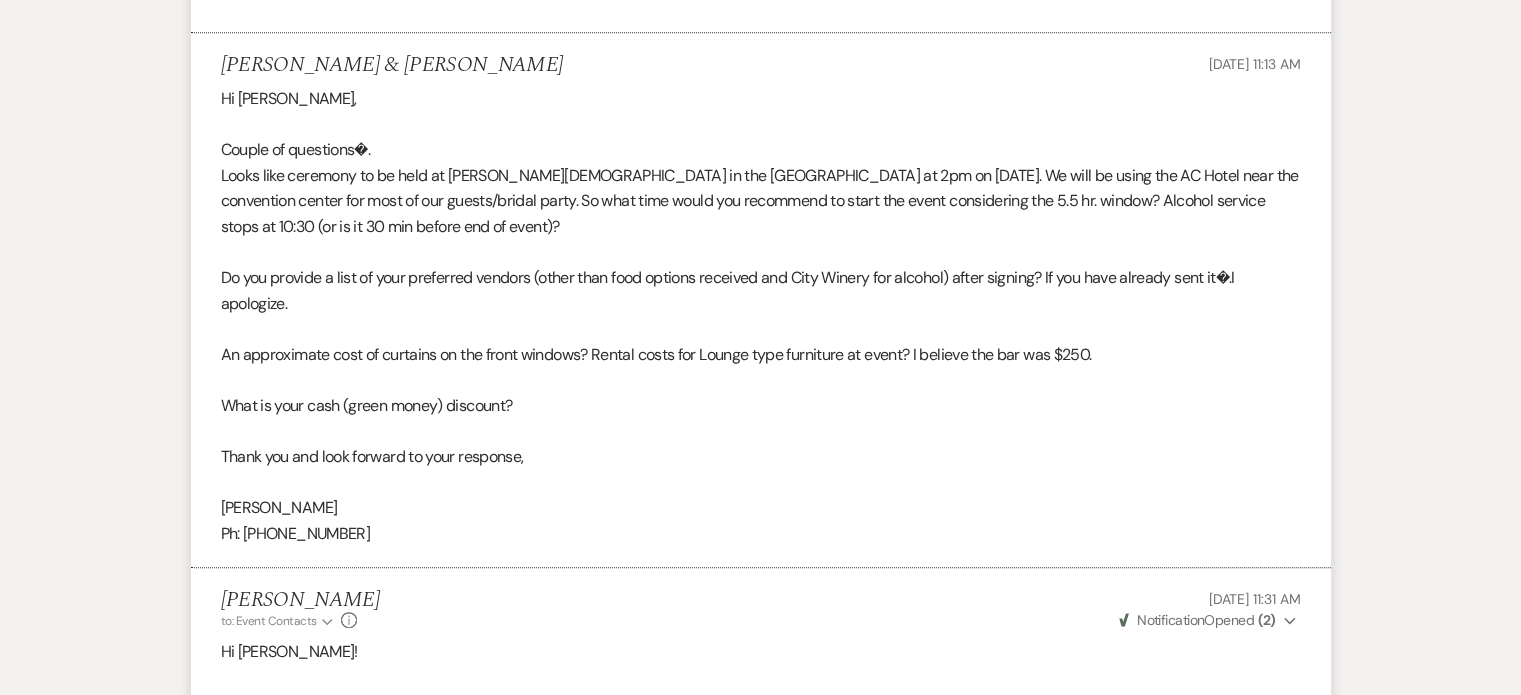 scroll, scrollTop: 1032, scrollLeft: 0, axis: vertical 